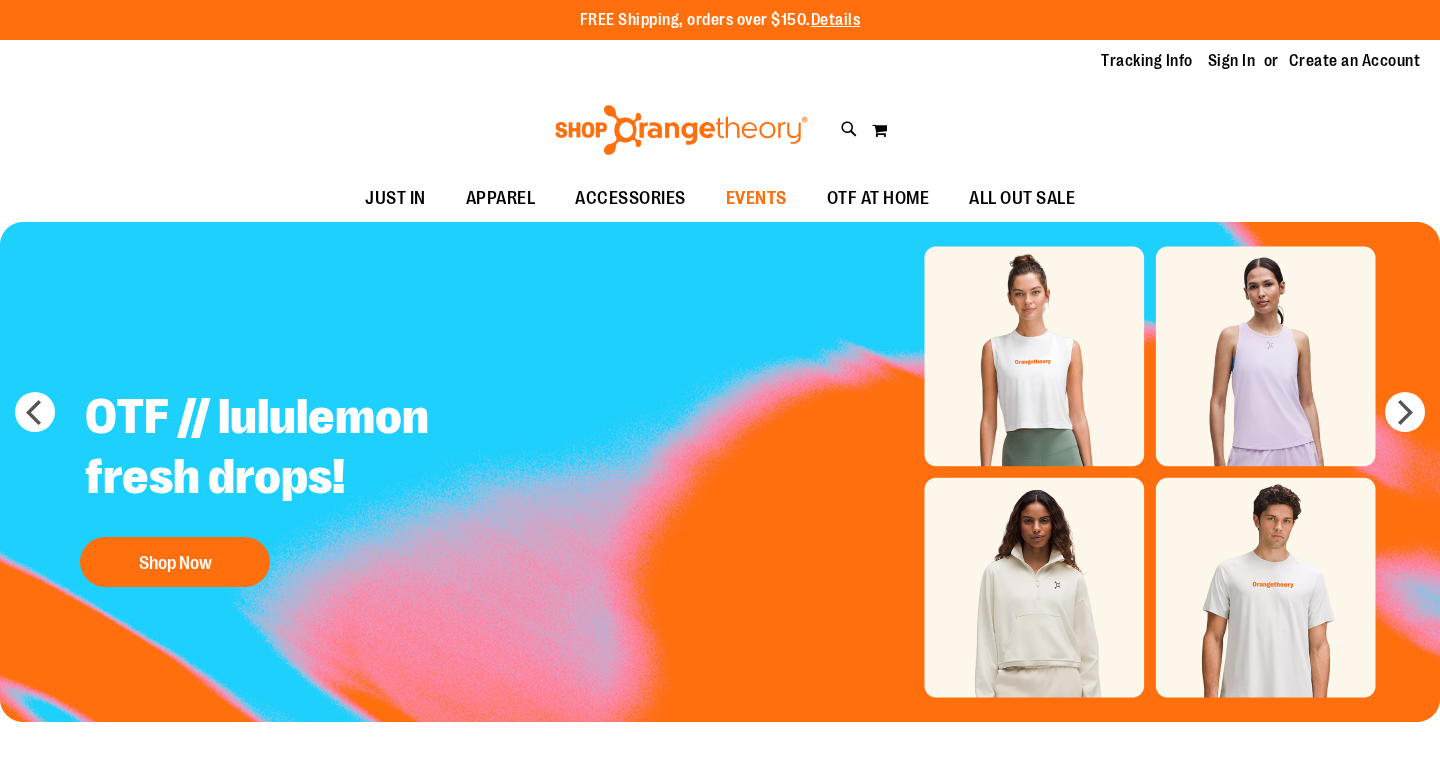scroll, scrollTop: 0, scrollLeft: 0, axis: both 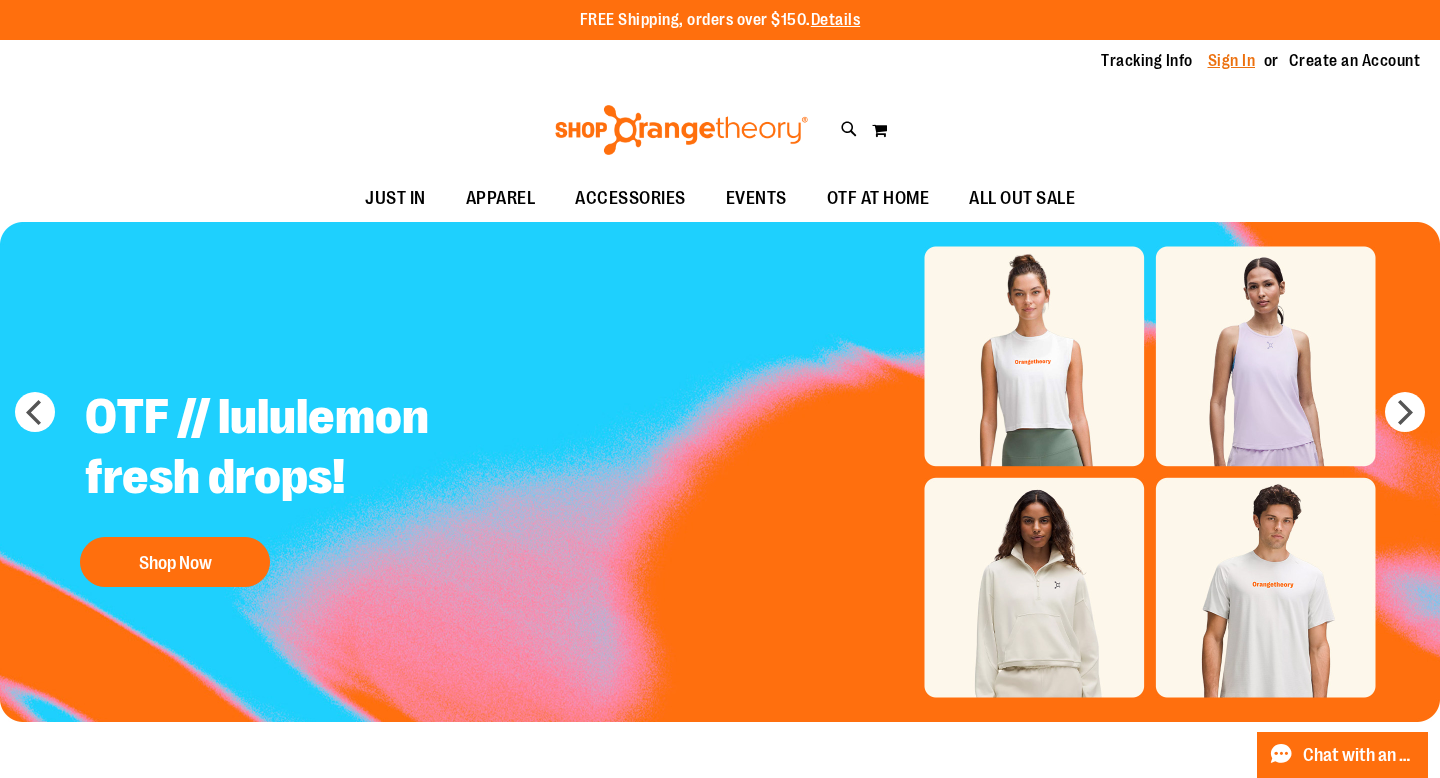 click on "Sign In" at bounding box center [1232, 61] 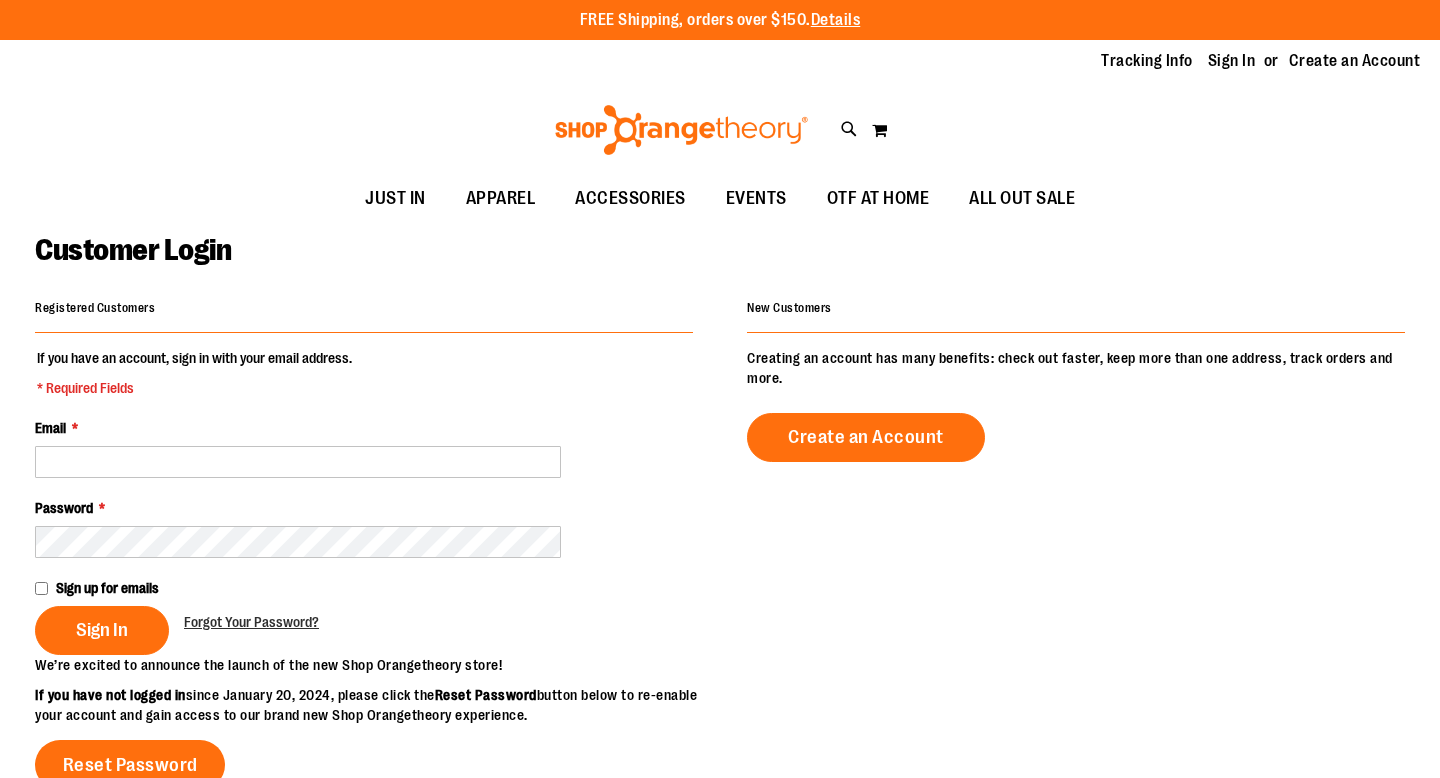 scroll, scrollTop: 0, scrollLeft: 0, axis: both 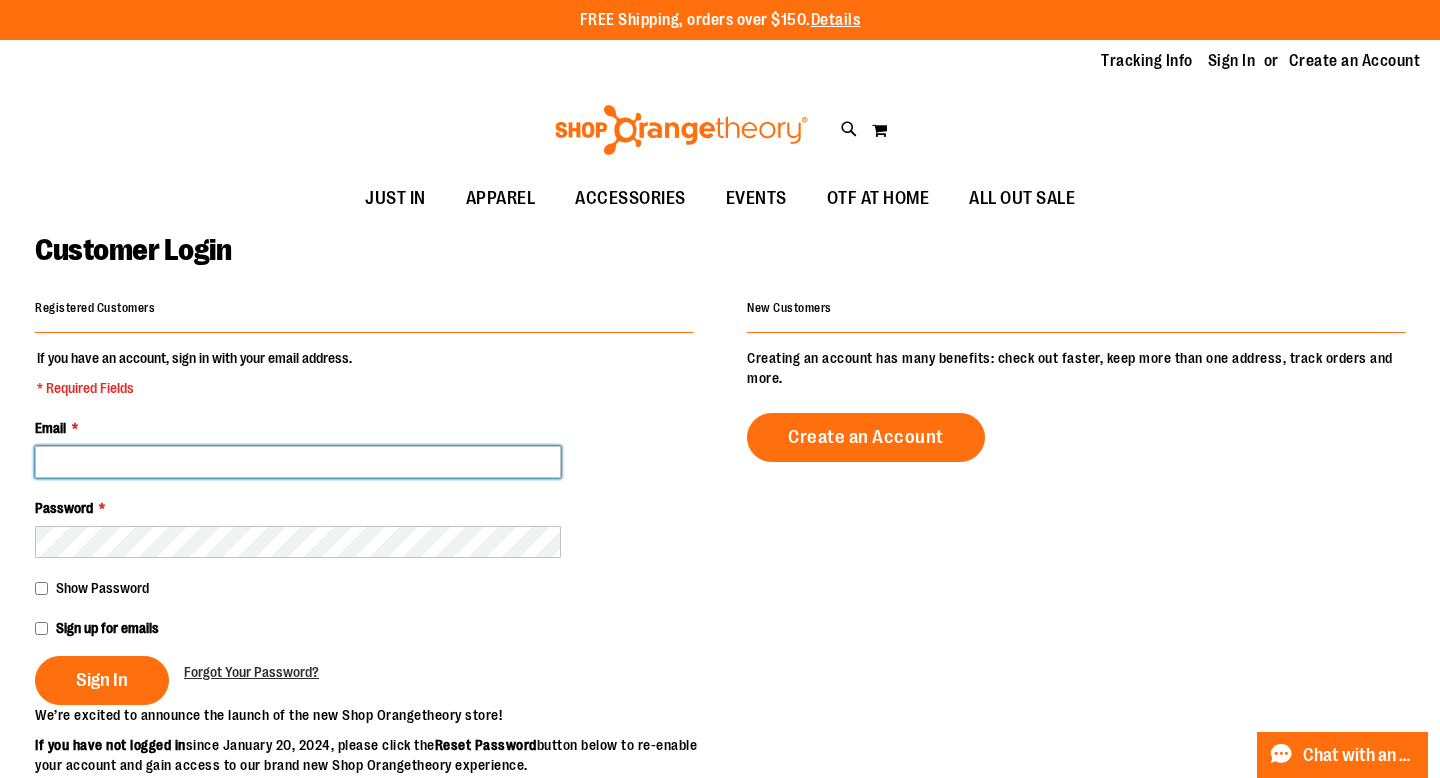 click on "Email *" at bounding box center (298, 462) 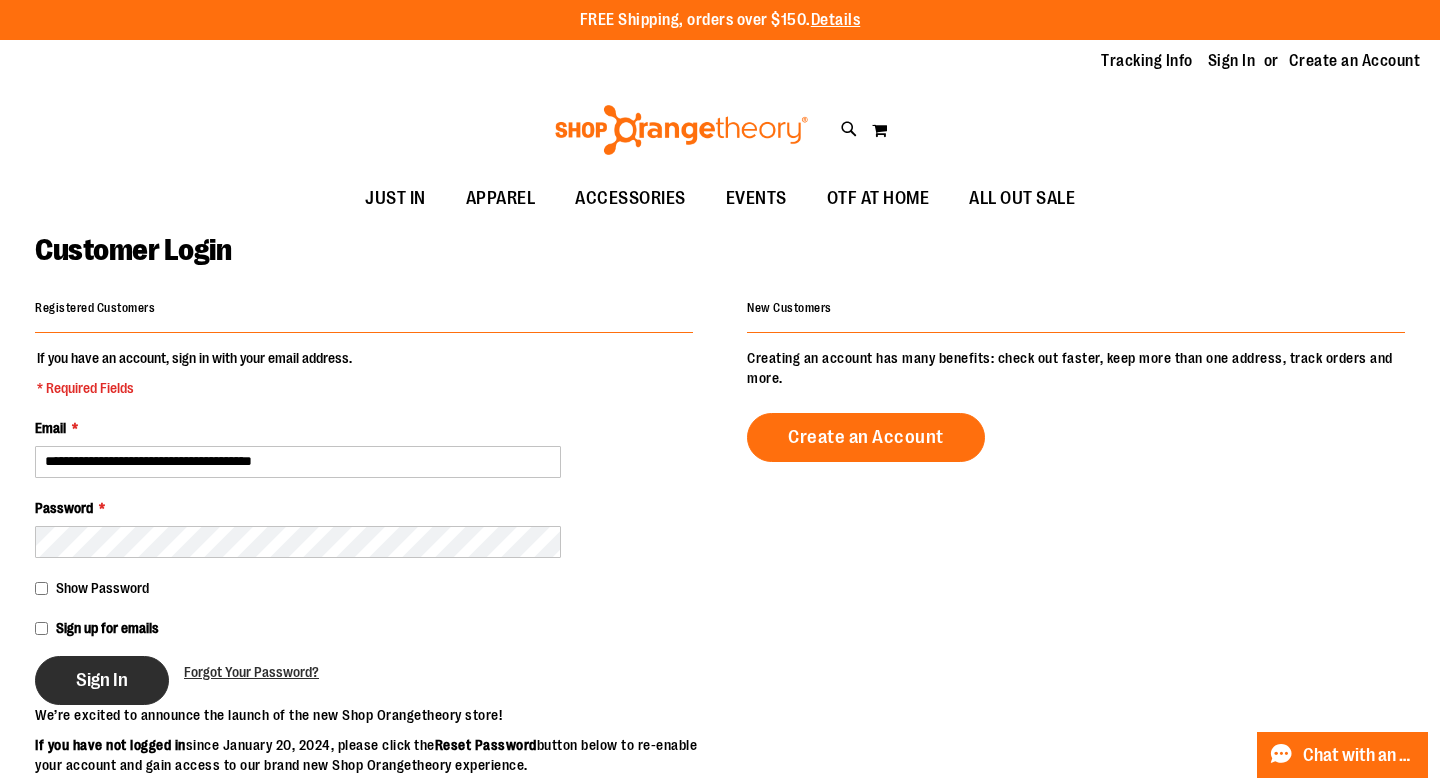 click on "Sign In" at bounding box center [102, 680] 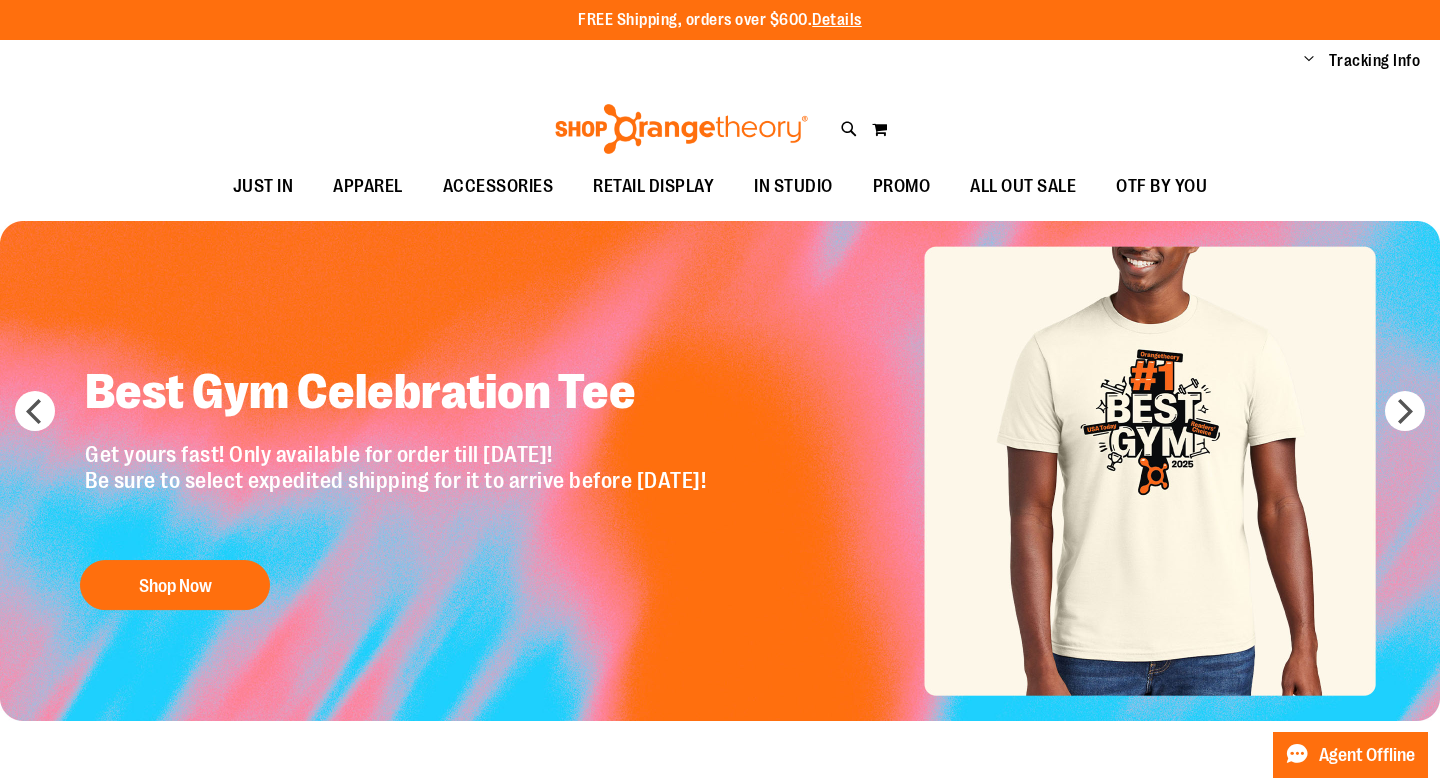 scroll, scrollTop: 0, scrollLeft: 0, axis: both 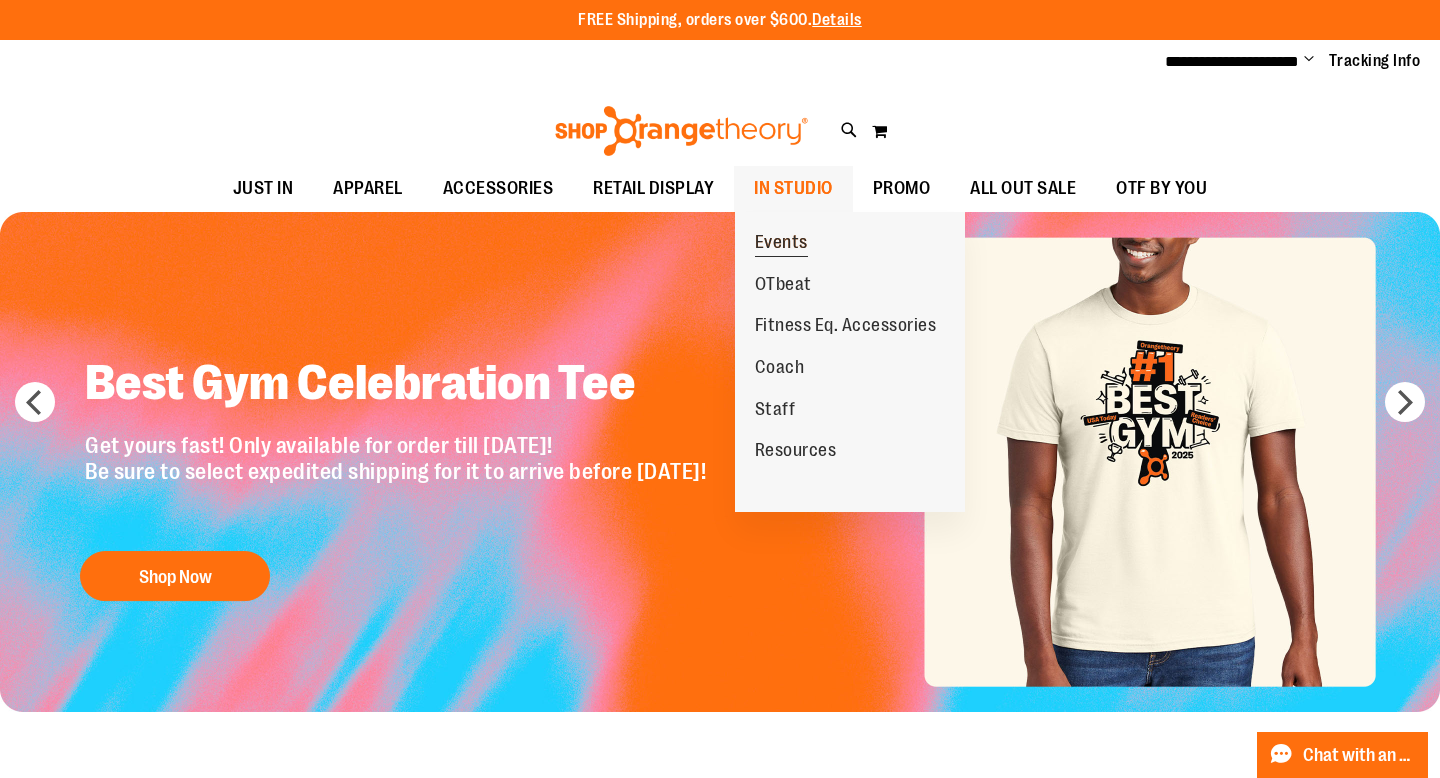 click on "Events" at bounding box center (781, 244) 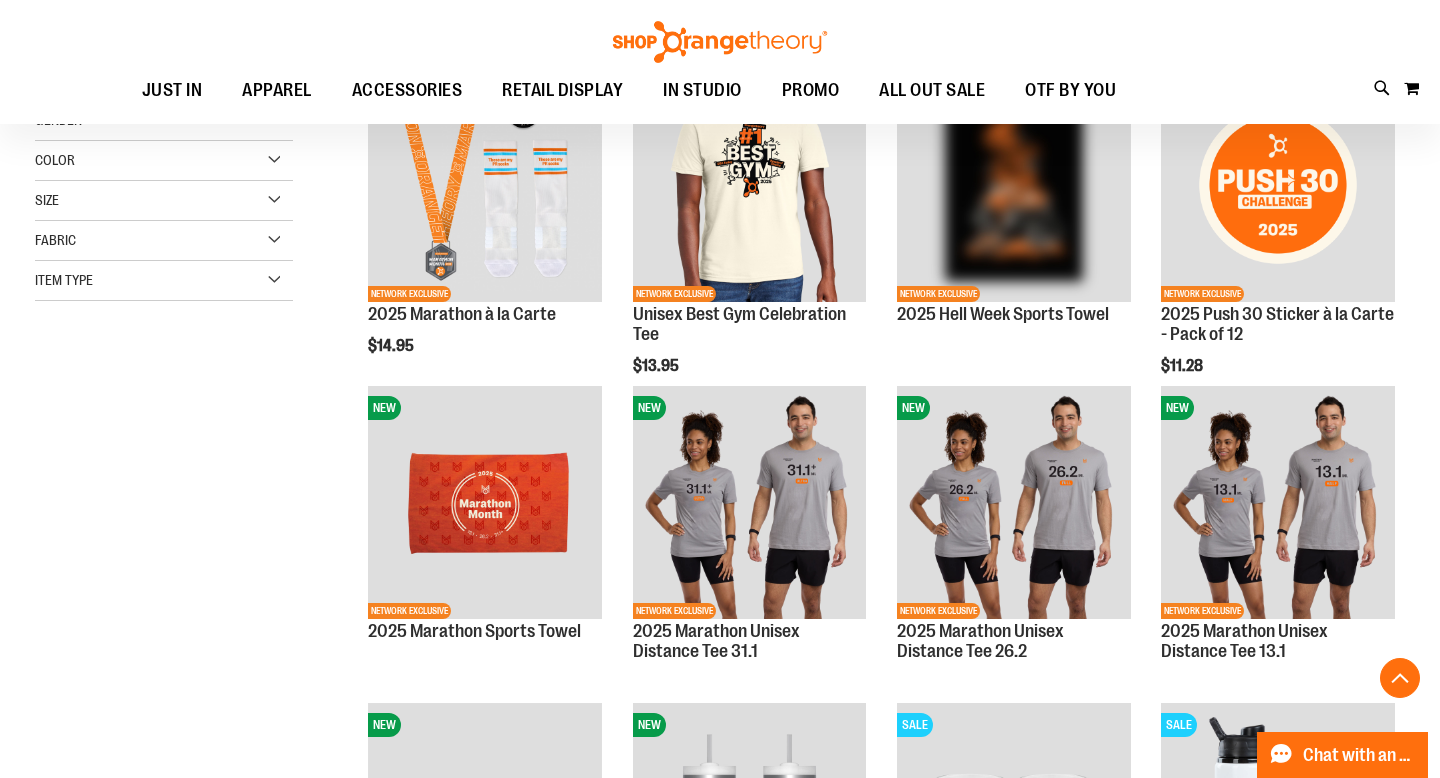 scroll, scrollTop: 431, scrollLeft: 0, axis: vertical 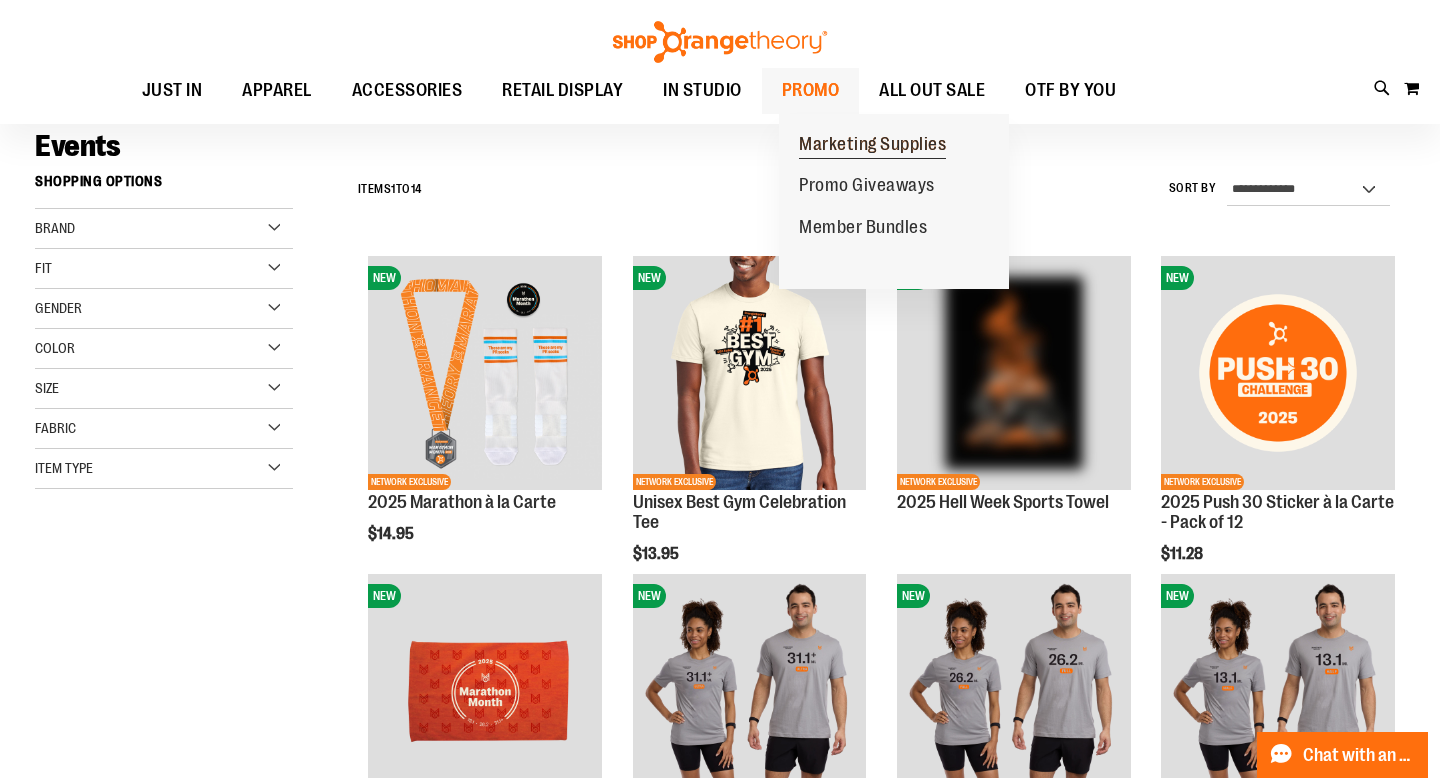click on "Marketing Supplies" at bounding box center (872, 146) 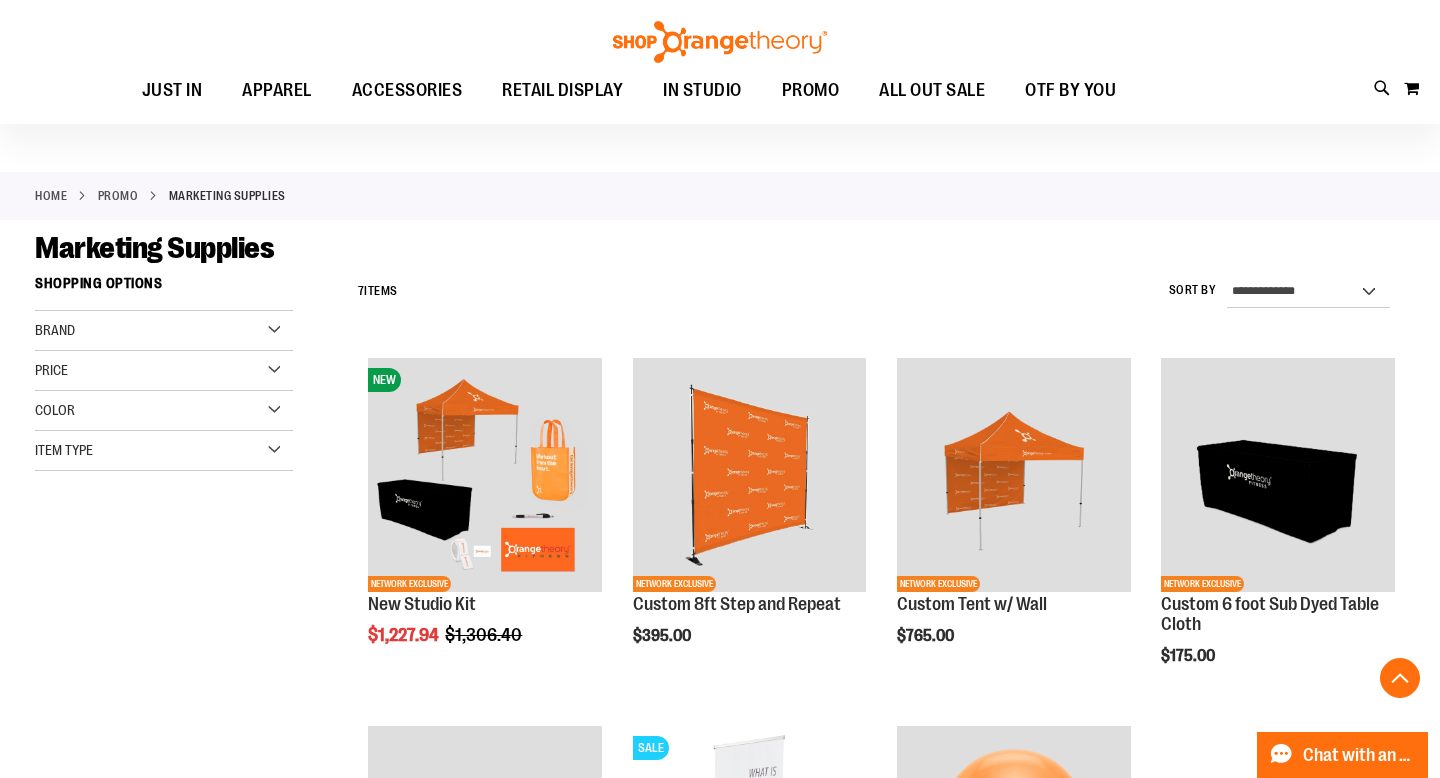 scroll, scrollTop: 0, scrollLeft: 0, axis: both 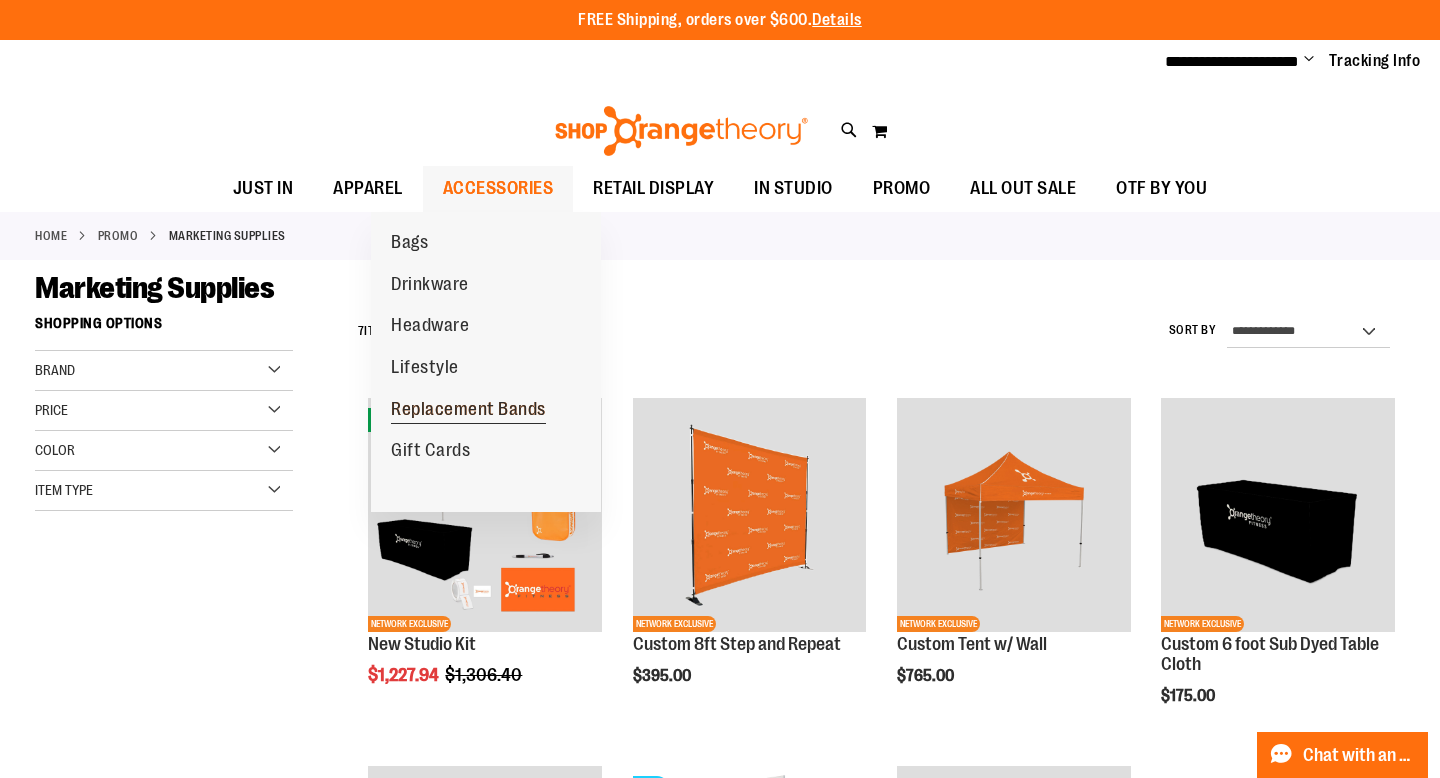 click on "Replacement Bands" at bounding box center (468, 411) 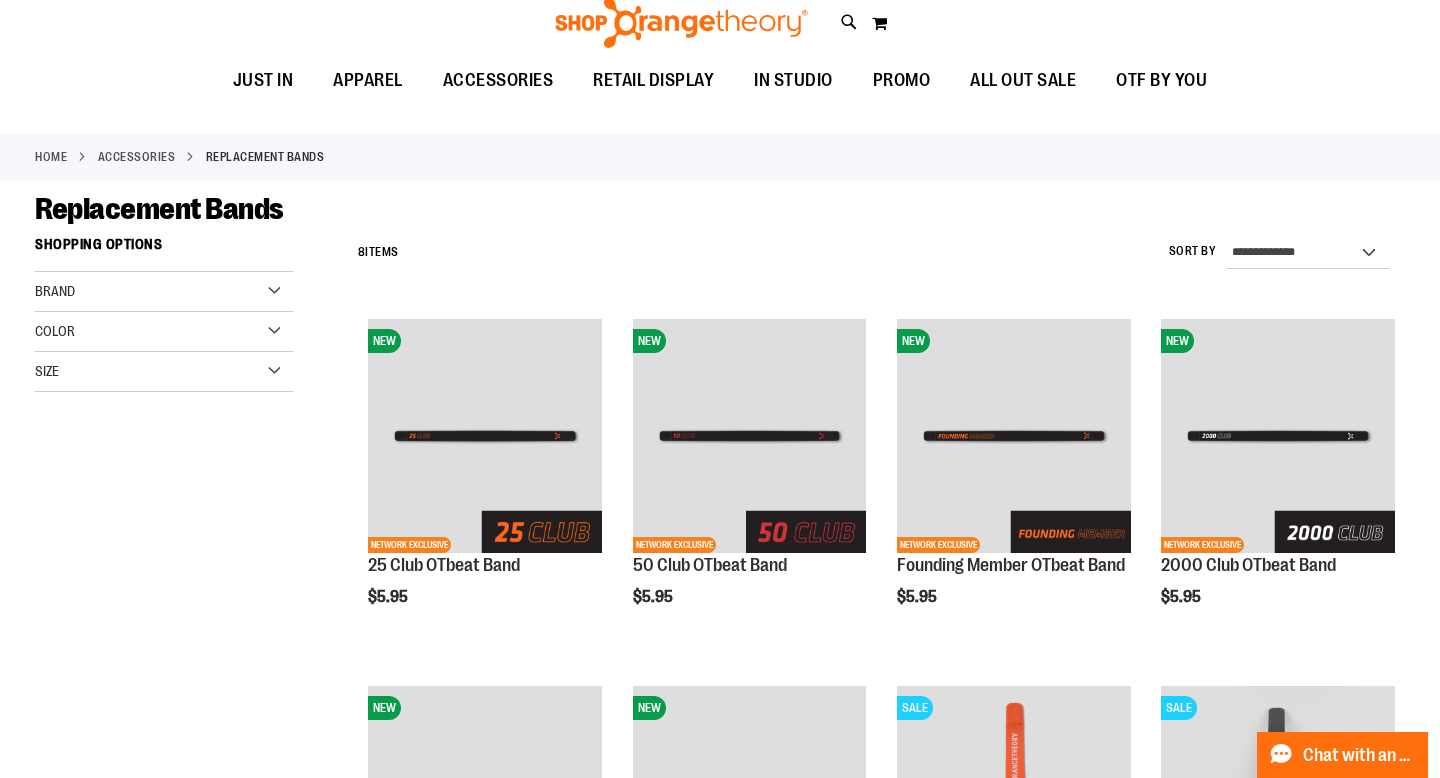 scroll, scrollTop: 0, scrollLeft: 0, axis: both 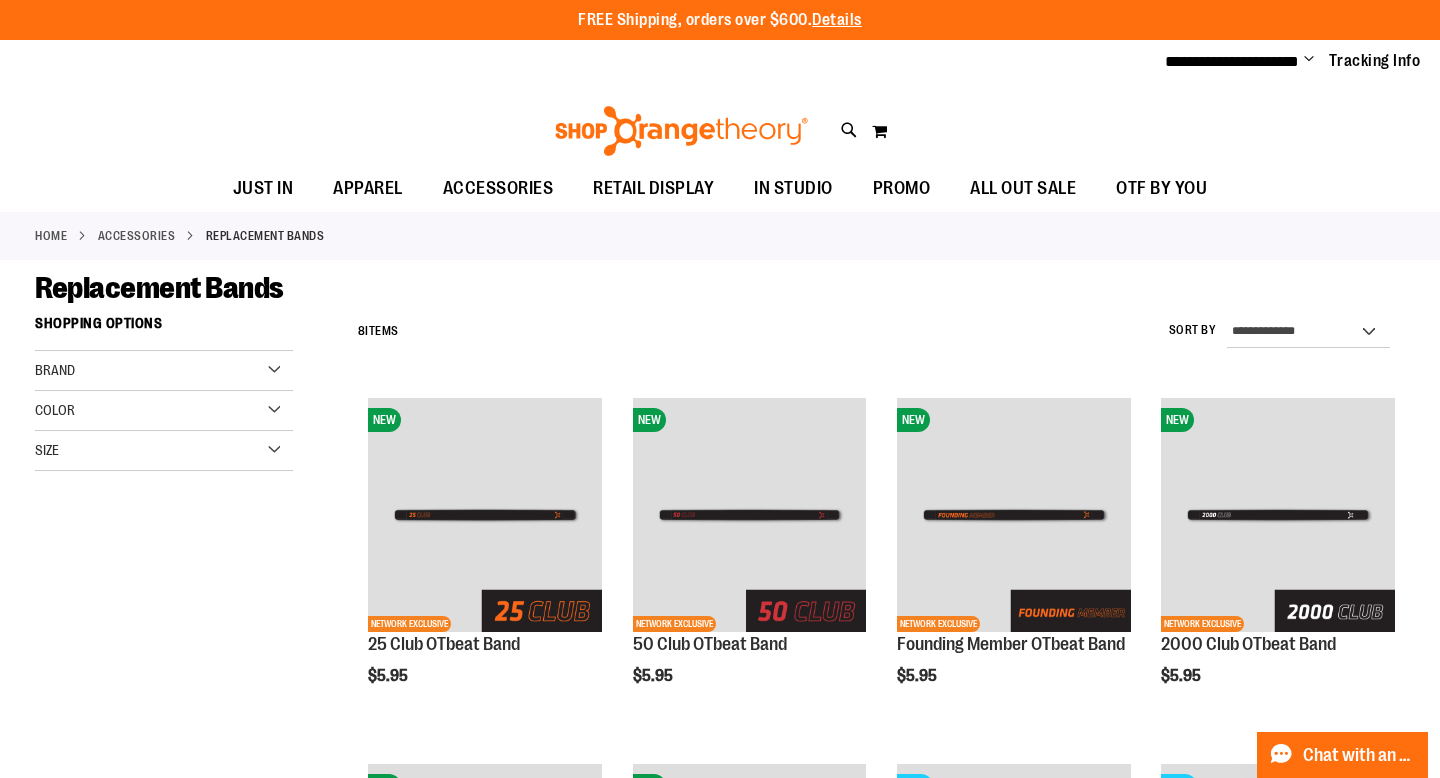click on "Toggle Nav
Search
Popular Suggestions
Advanced Search" at bounding box center [720, 125] 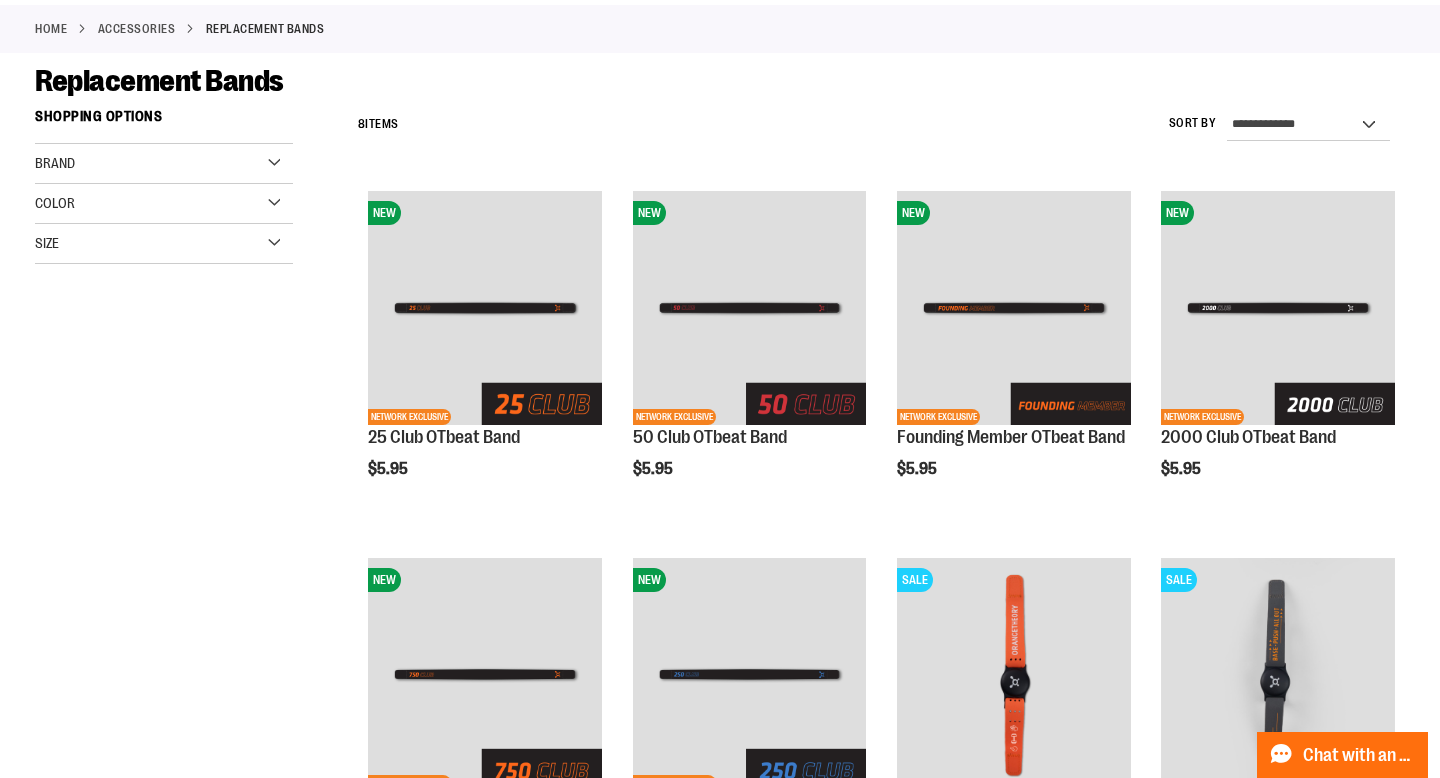 scroll, scrollTop: 0, scrollLeft: 0, axis: both 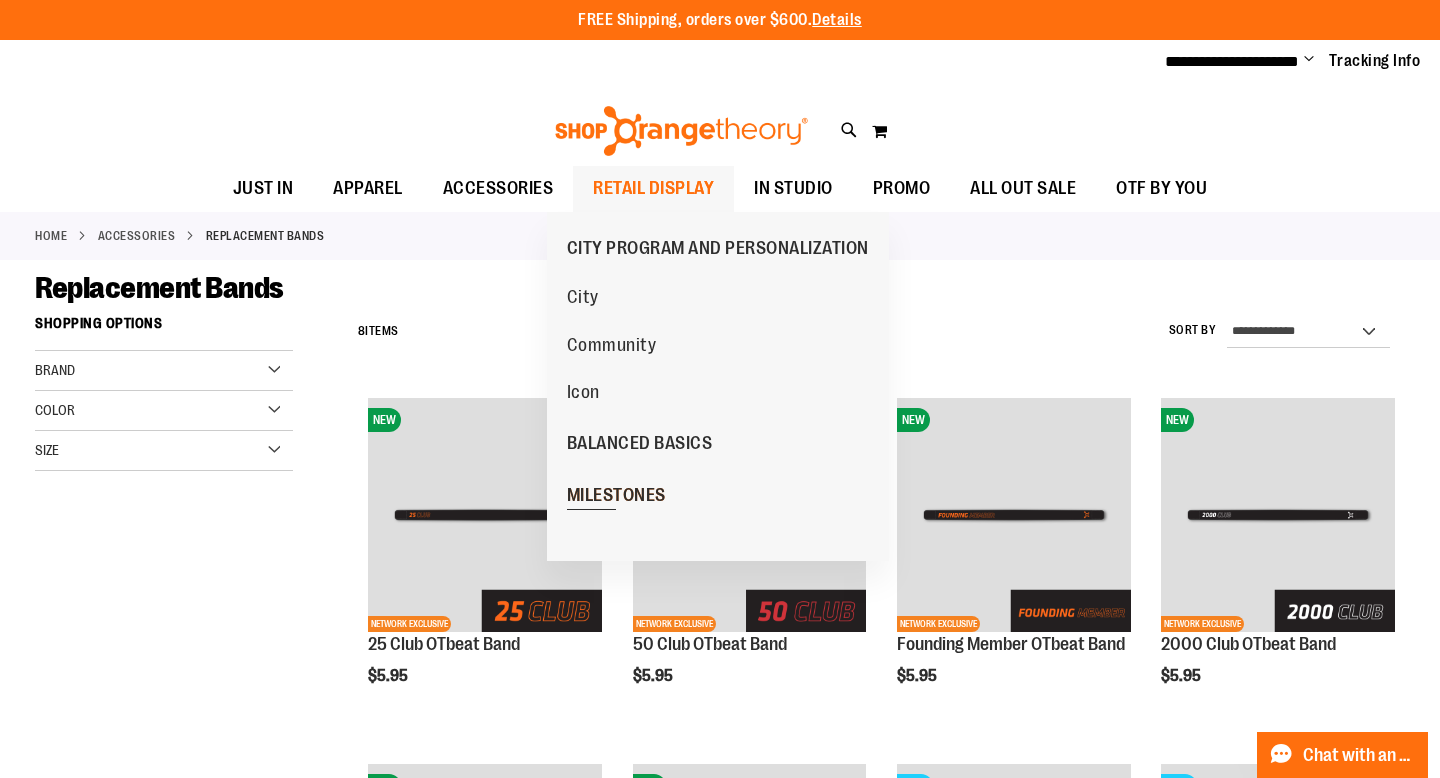click on "MILESTONES" at bounding box center (616, 497) 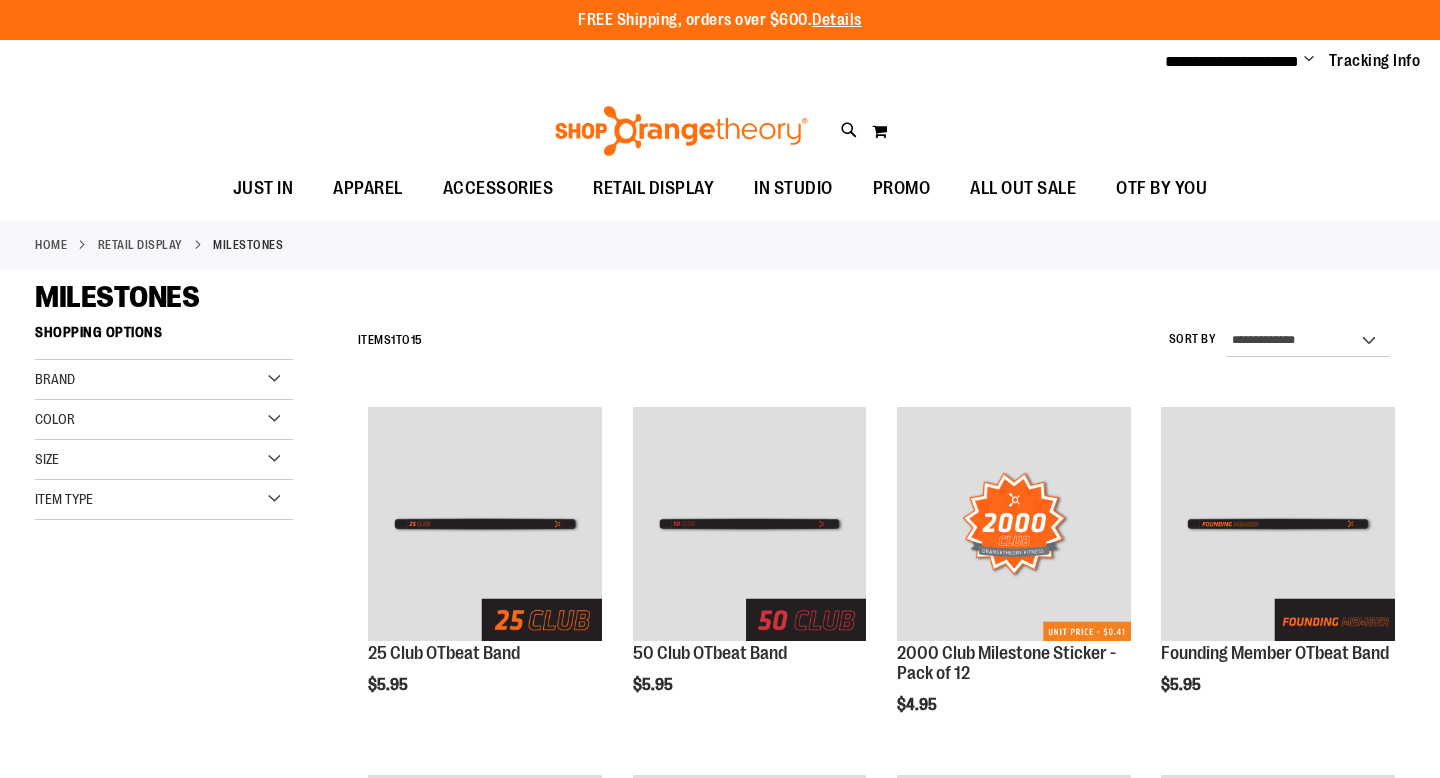 scroll, scrollTop: 0, scrollLeft: 0, axis: both 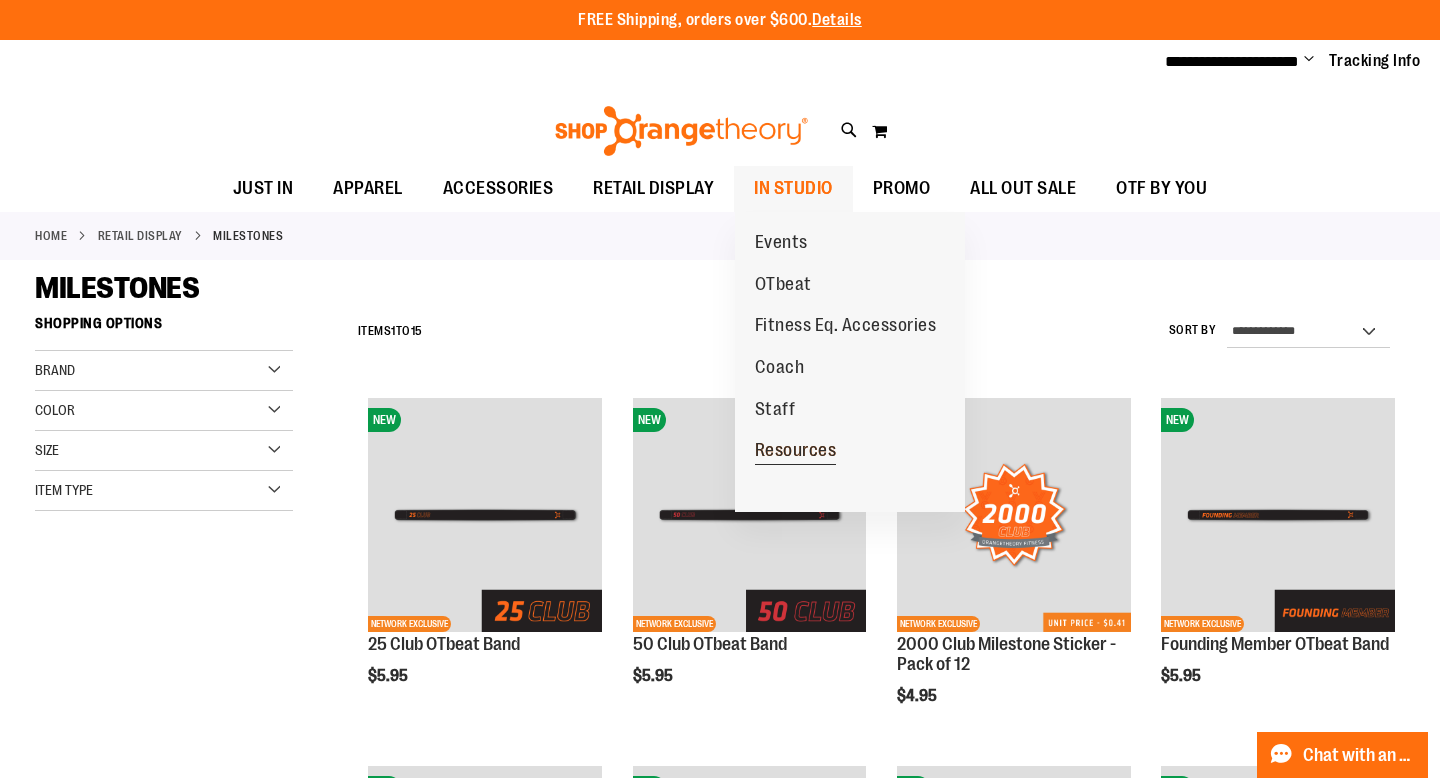 click on "Resources" at bounding box center [796, 452] 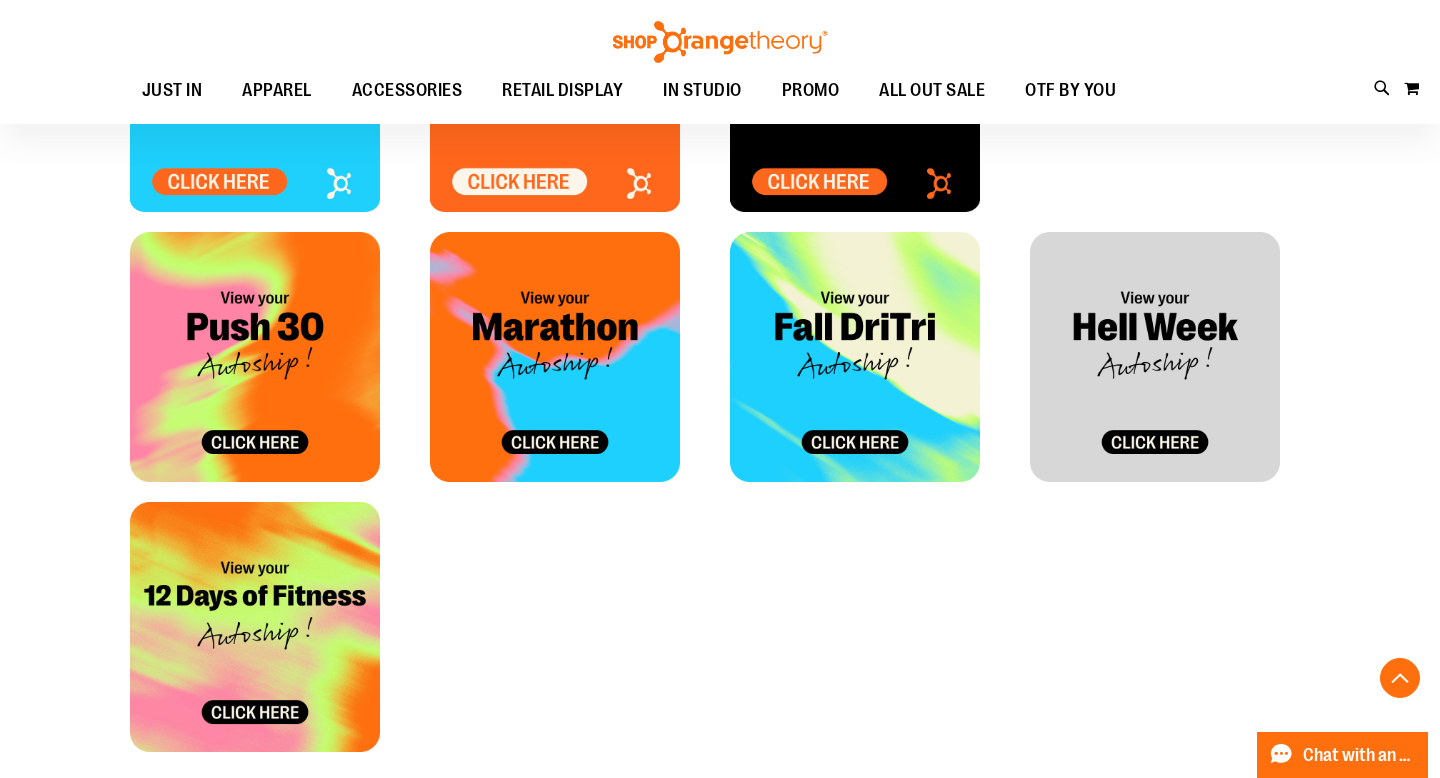 scroll, scrollTop: 1055, scrollLeft: 0, axis: vertical 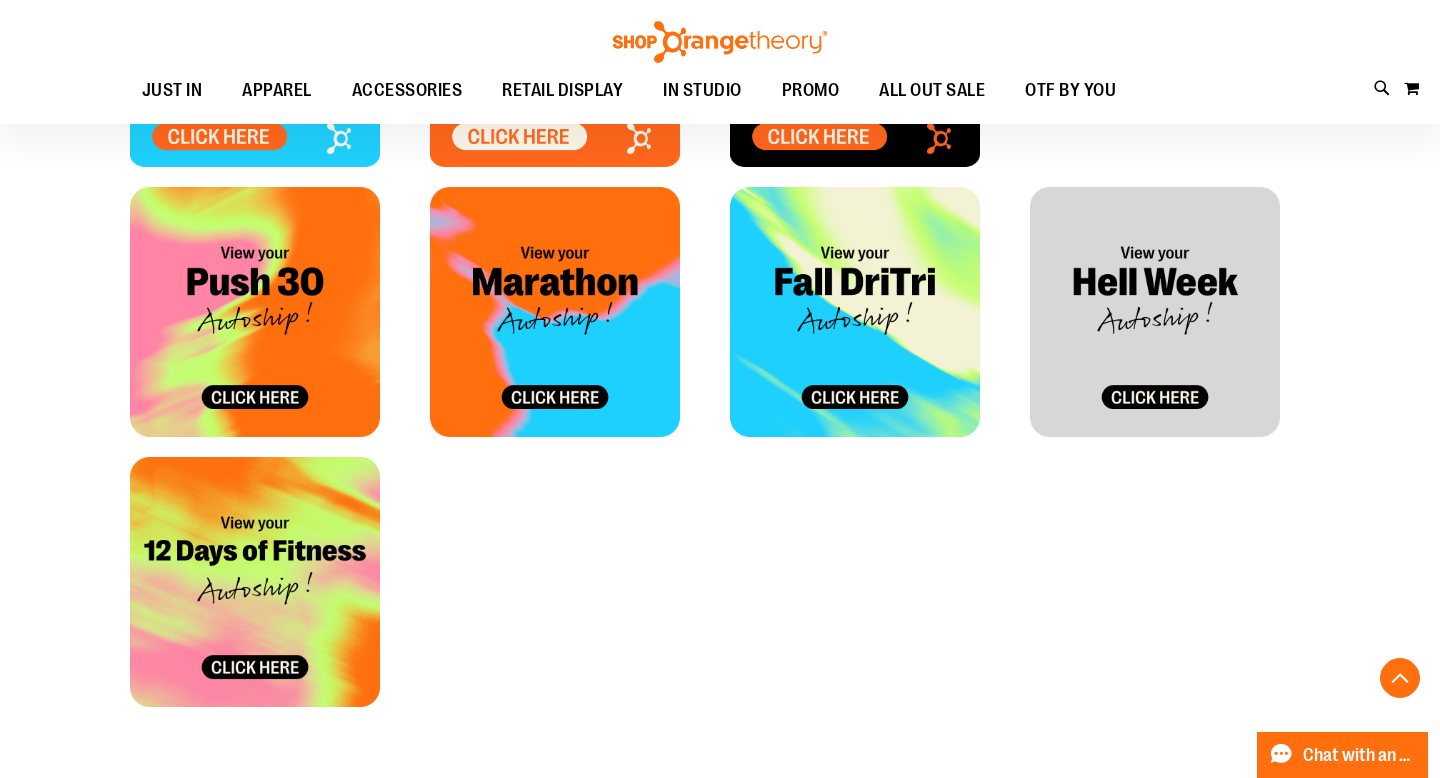 click at bounding box center (855, 42) 